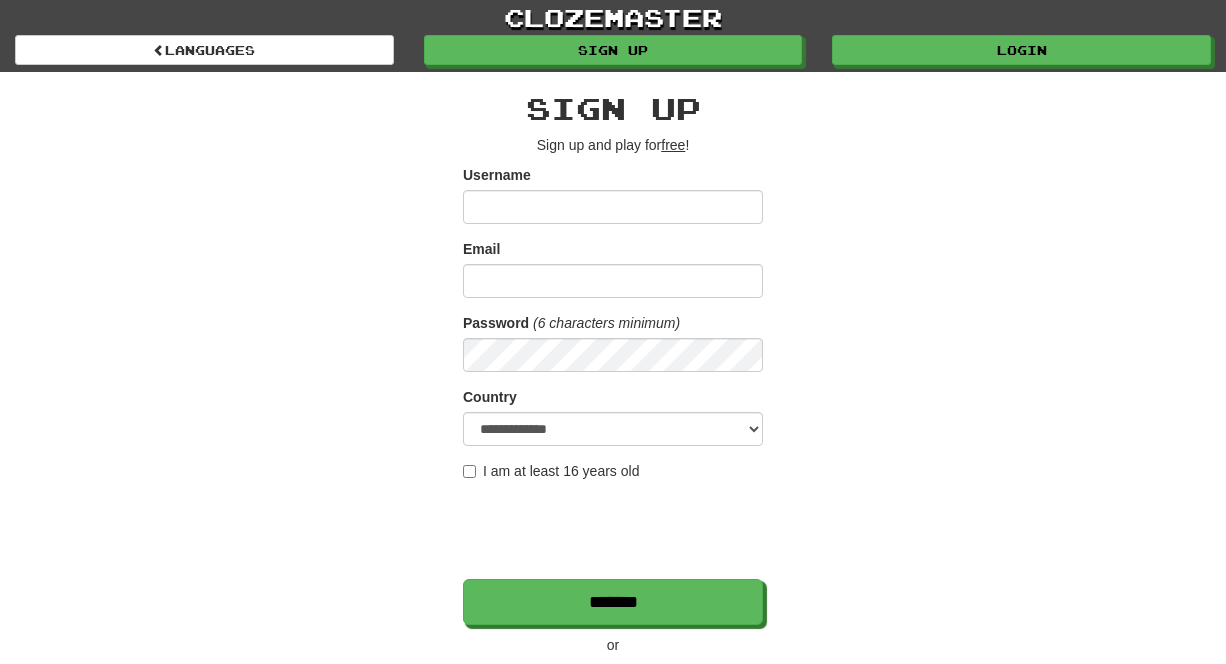 scroll, scrollTop: 0, scrollLeft: 0, axis: both 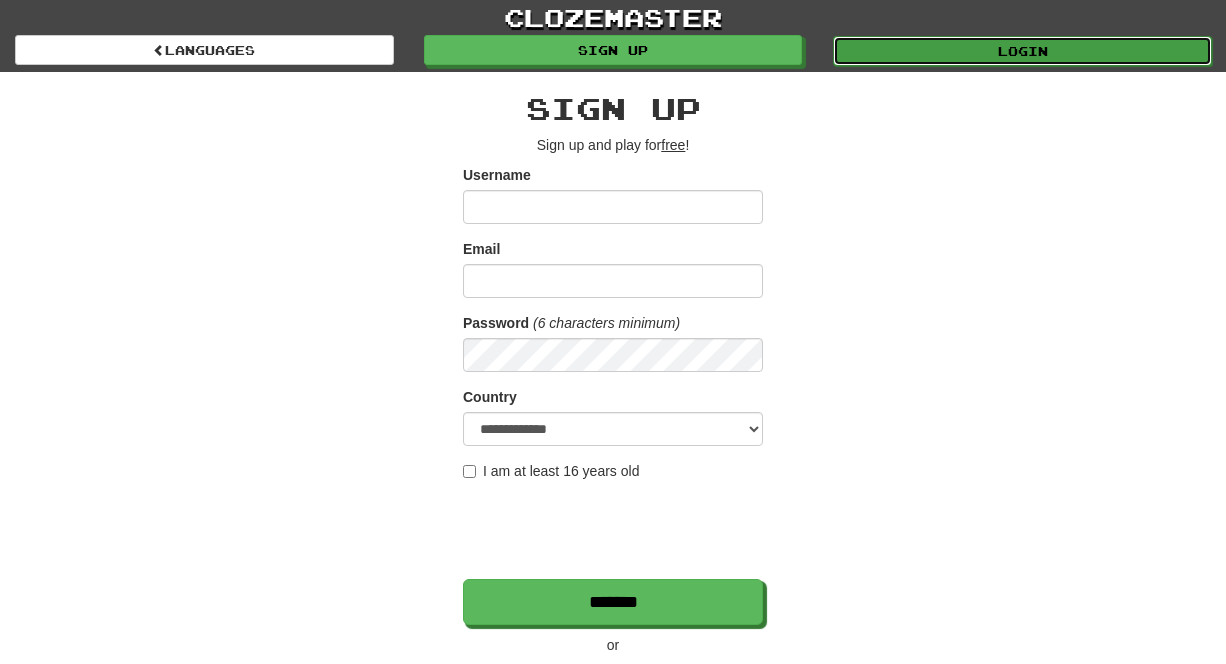 click on "Login" at bounding box center (1022, 51) 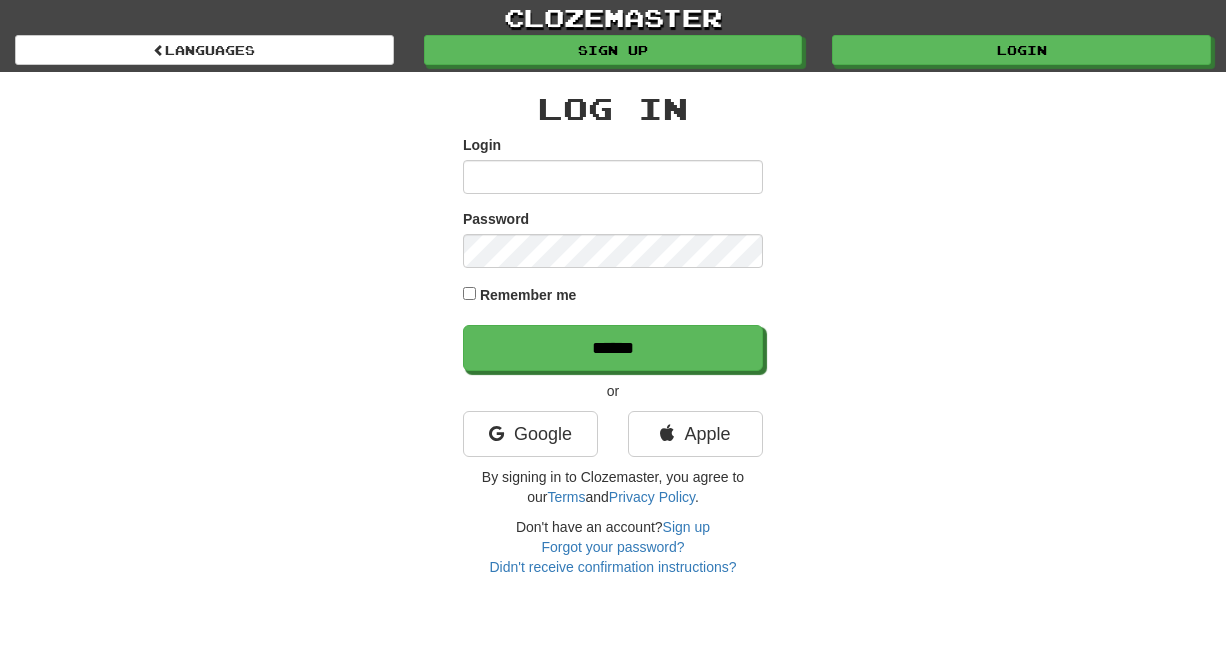 scroll, scrollTop: 0, scrollLeft: 0, axis: both 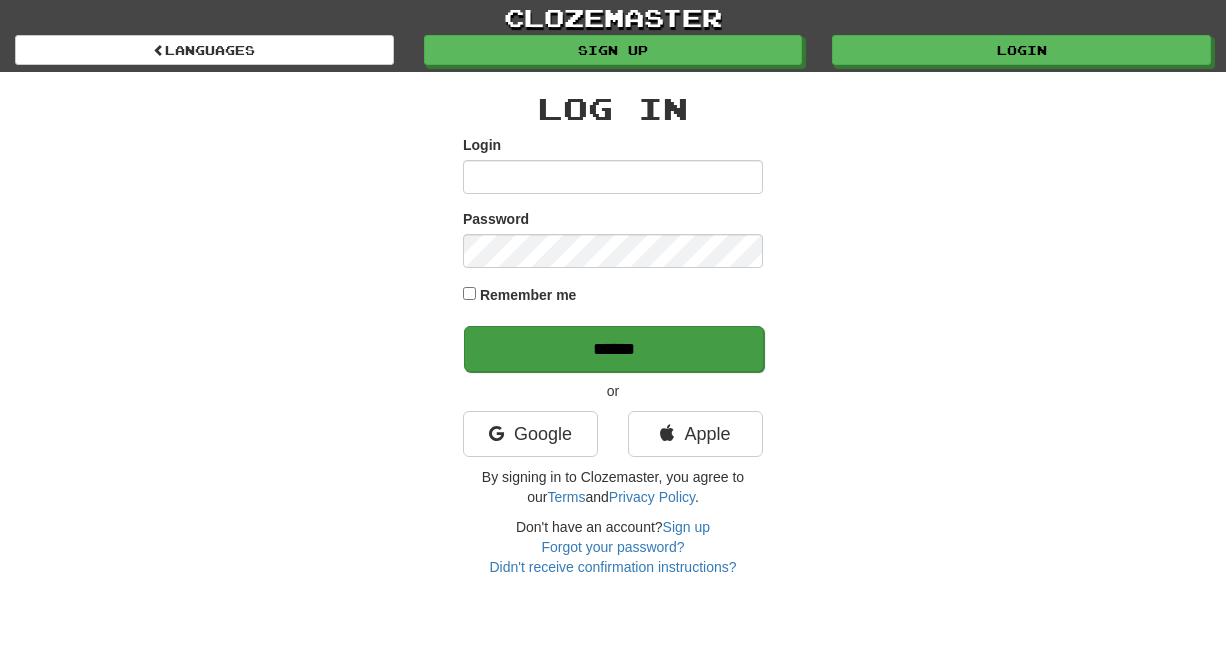 type on "**********" 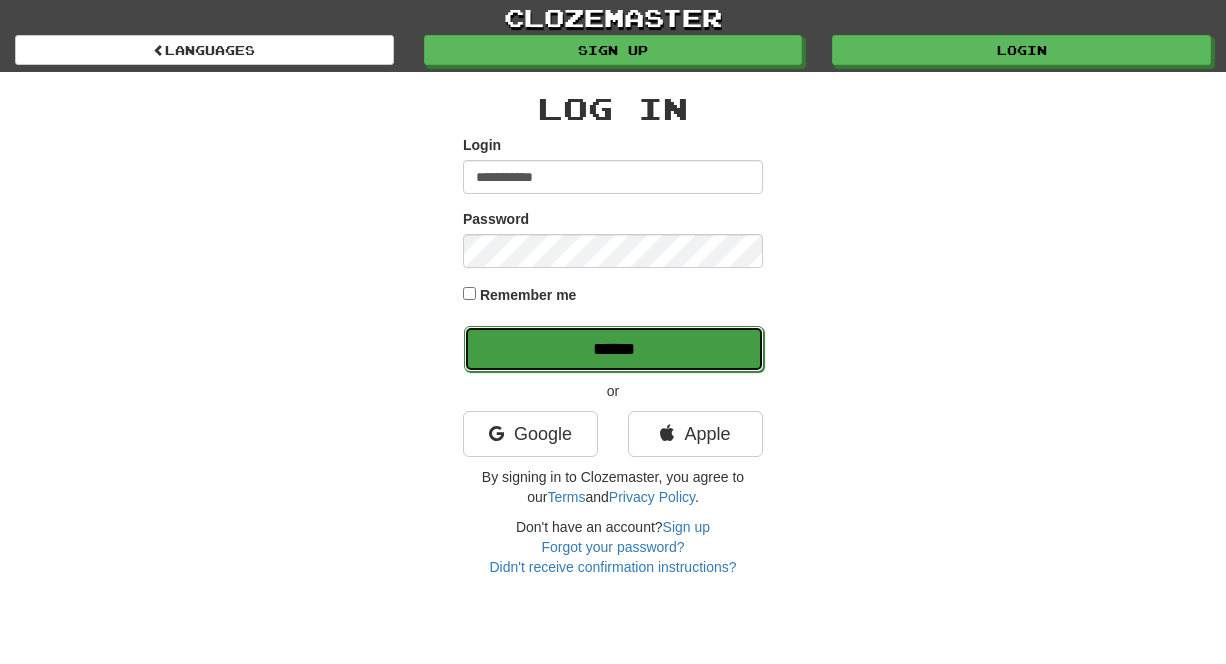 click on "******" at bounding box center [614, 349] 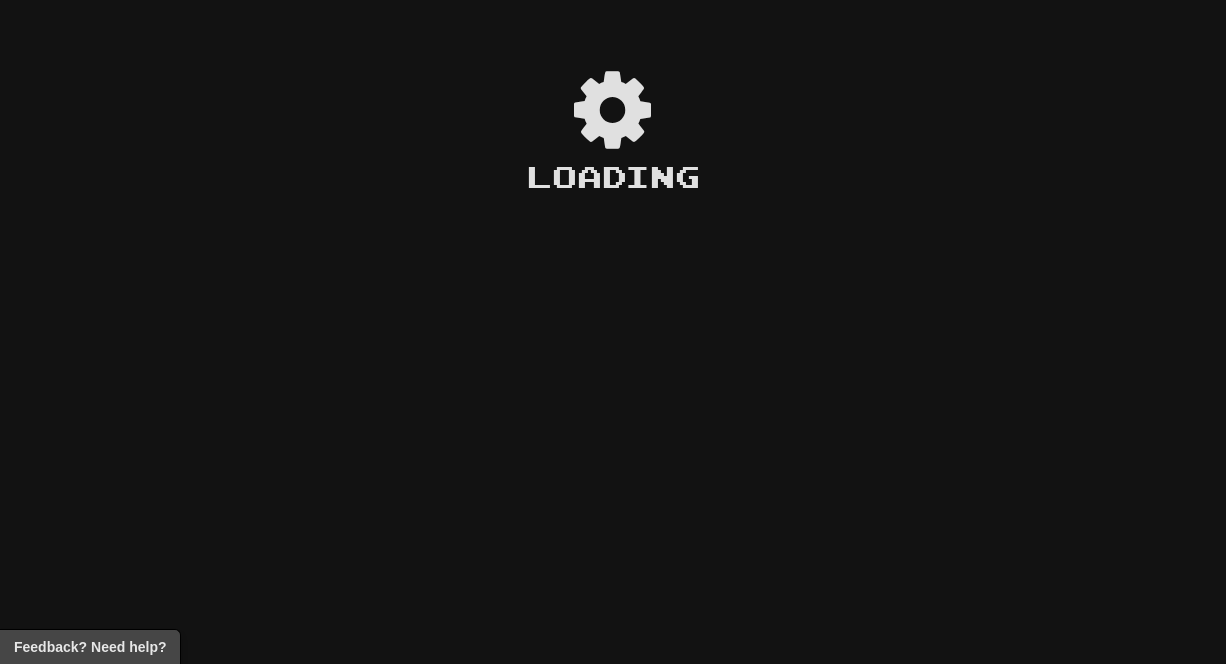 scroll, scrollTop: 0, scrollLeft: 0, axis: both 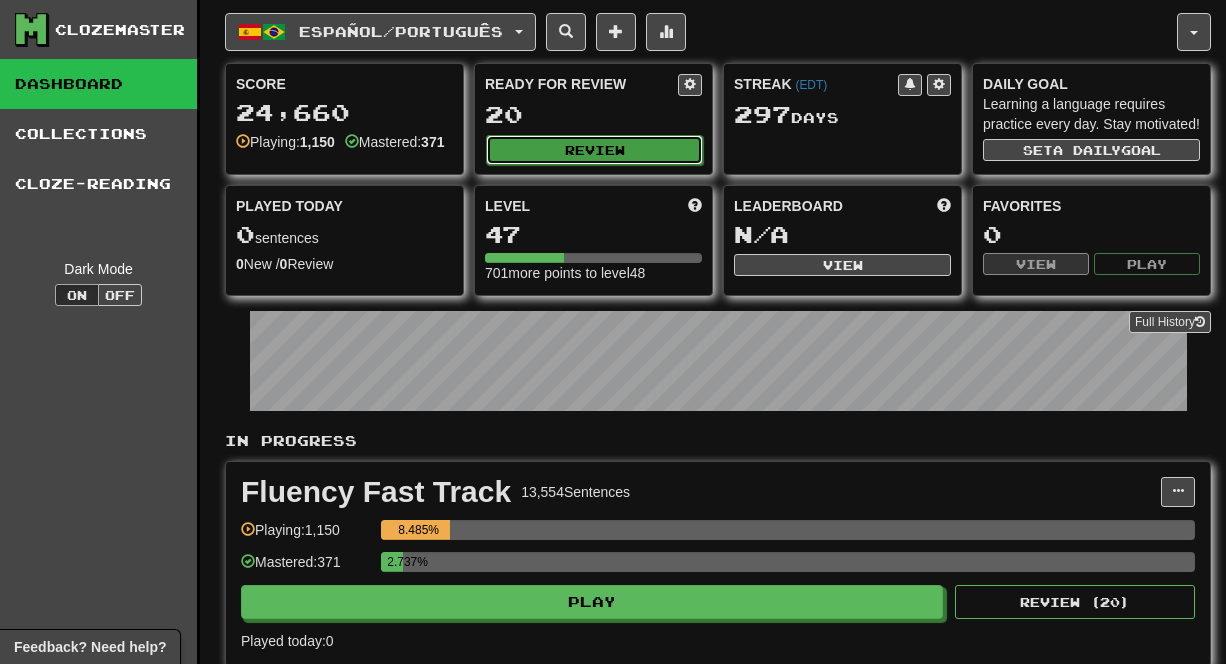 click on "Review" at bounding box center (594, 150) 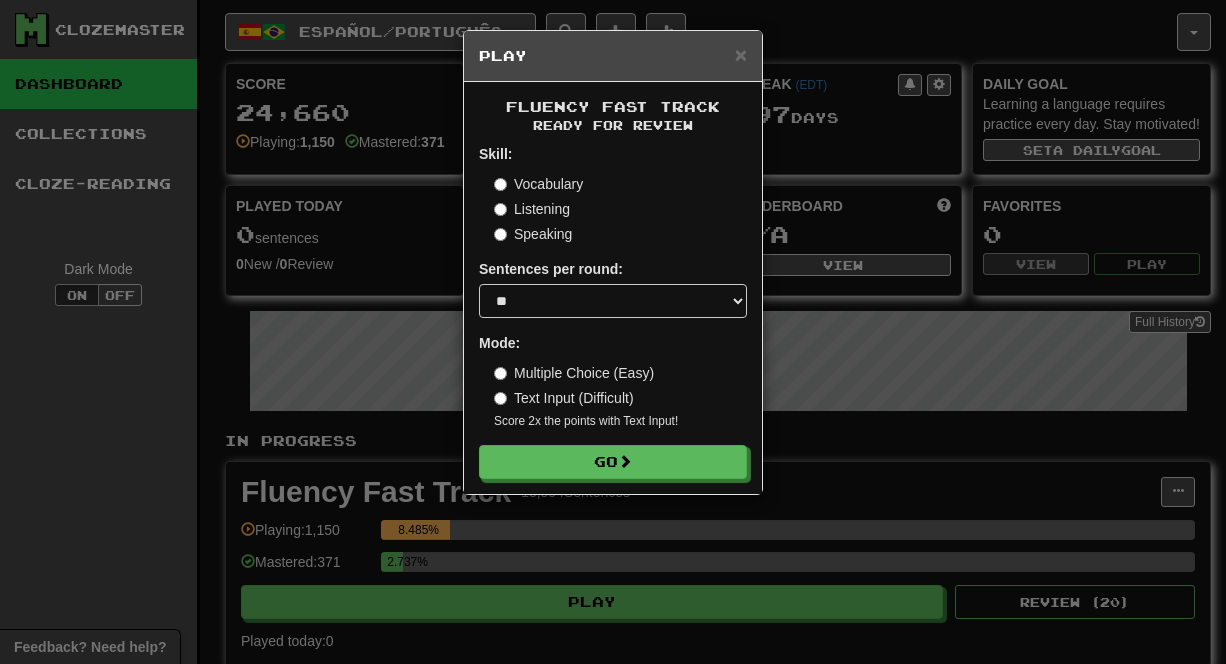 click on "Fluency Fast Track Ready for Review Skill: Vocabulary Listening Speaking Sentences per round: * ** ** ** ** ** *** ******** Mode: Multiple Choice (Easy) Text Input (Difficult) Score 2x the points with Text Input ! Go" at bounding box center [613, 288] 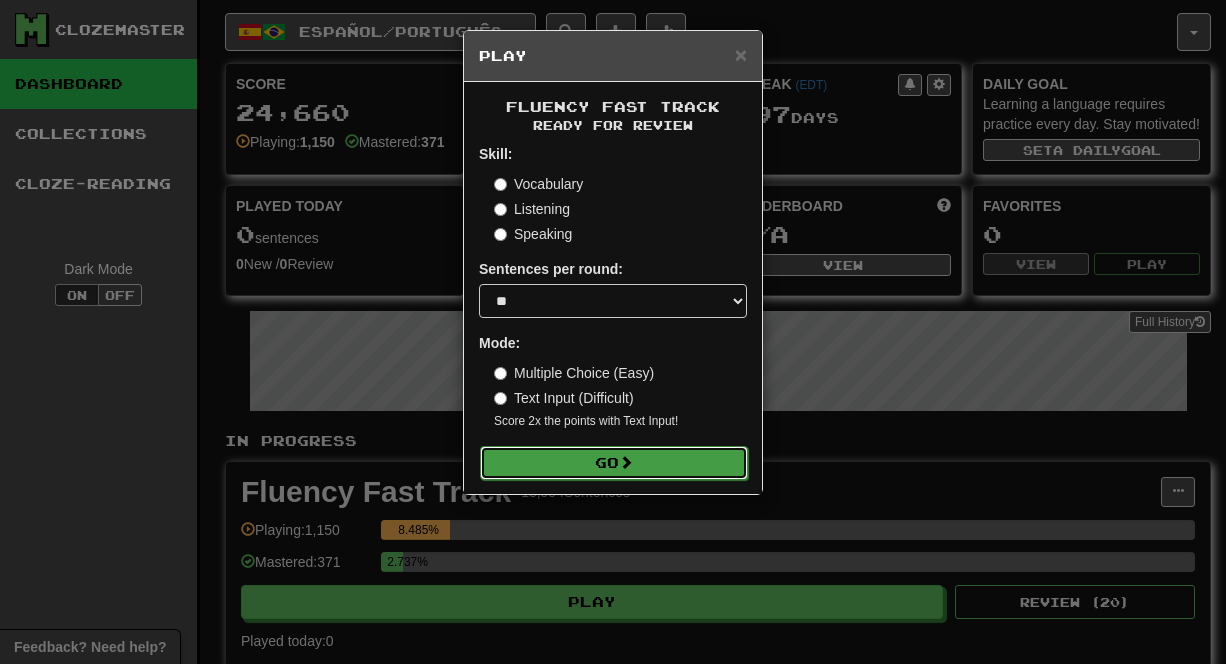 click on "Go" at bounding box center (614, 463) 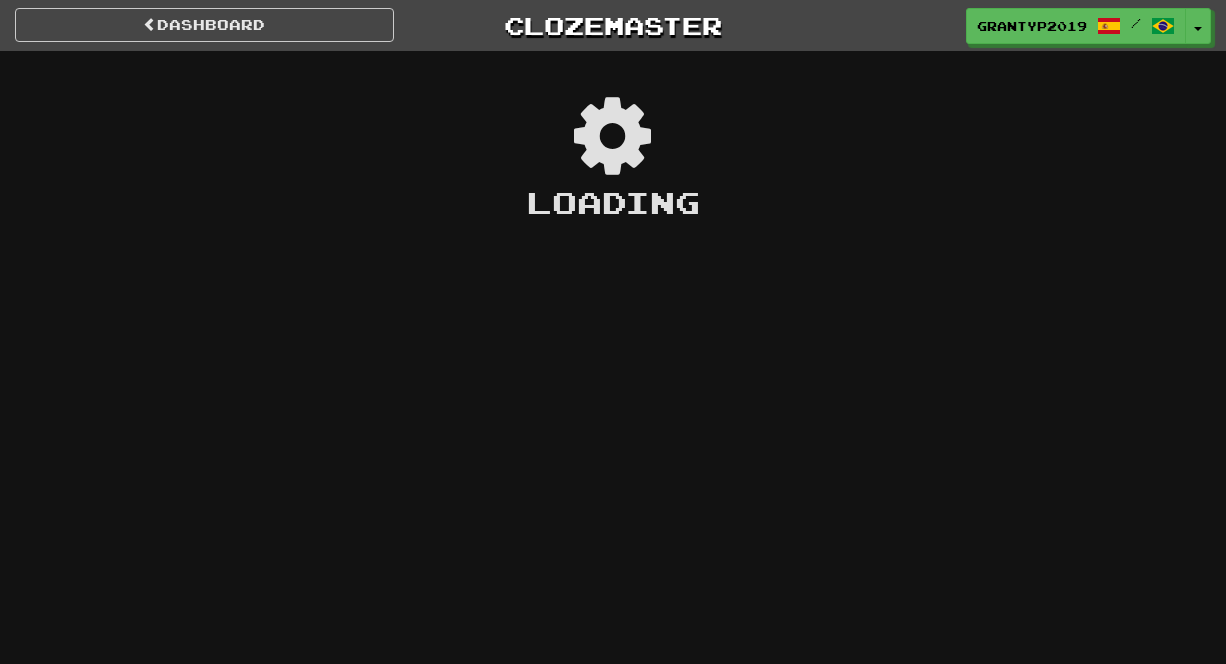 scroll, scrollTop: 0, scrollLeft: 0, axis: both 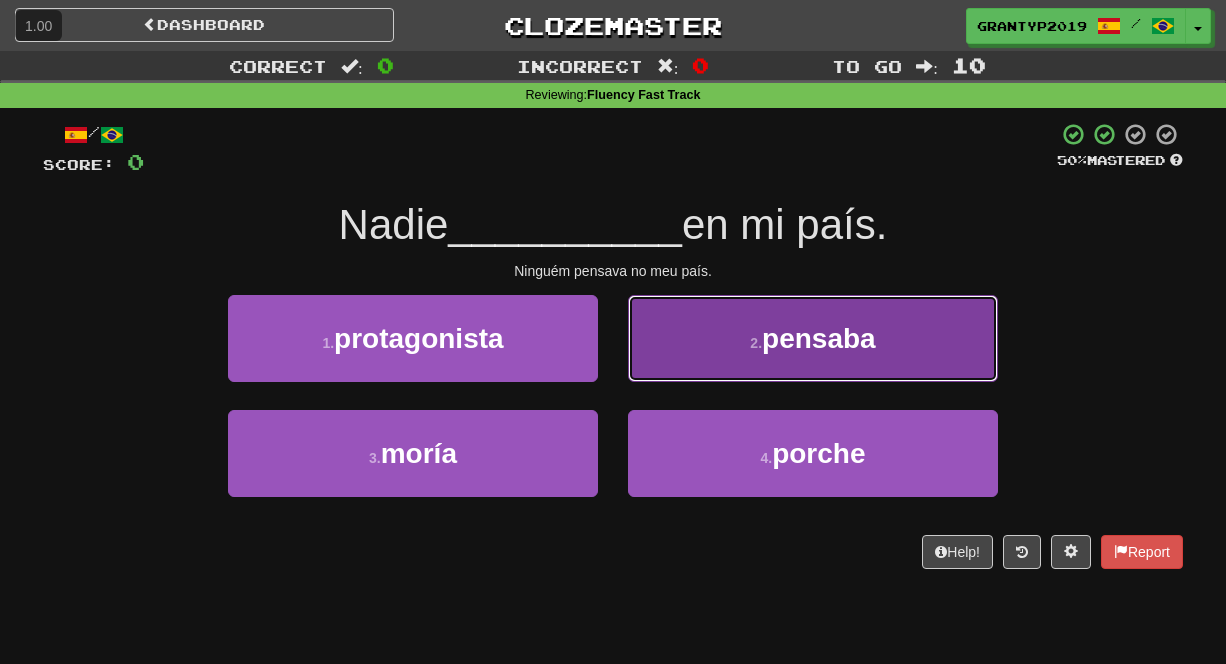 click on "2 .  pensaba" at bounding box center (813, 338) 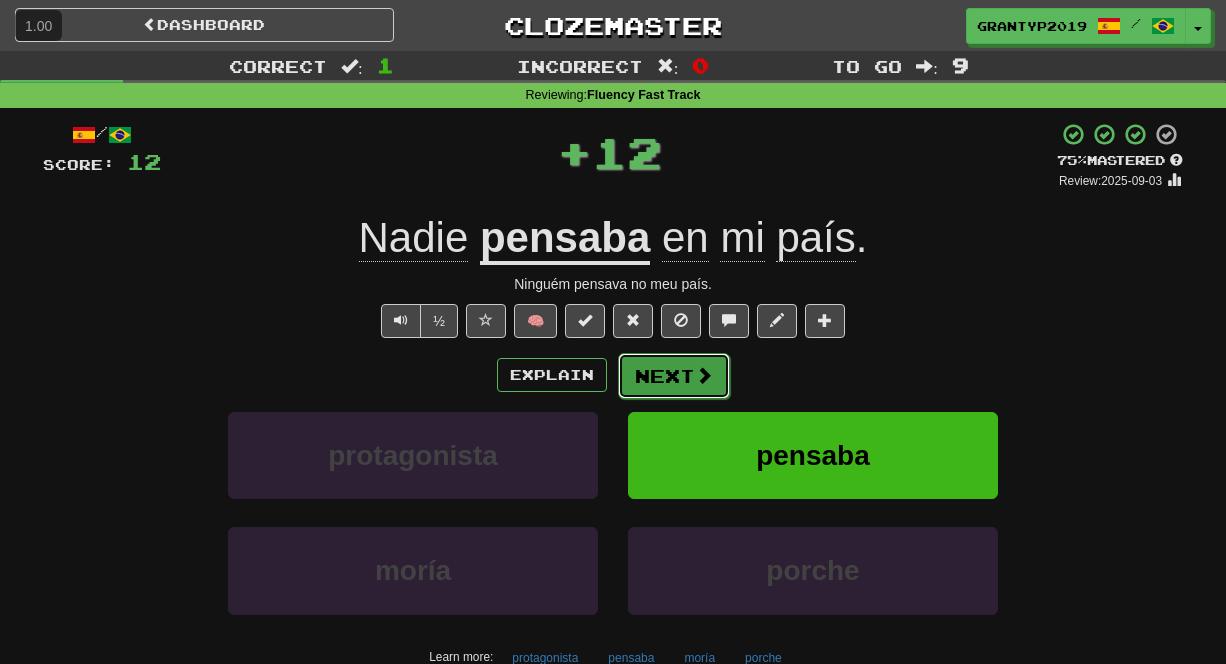 click at bounding box center [704, 375] 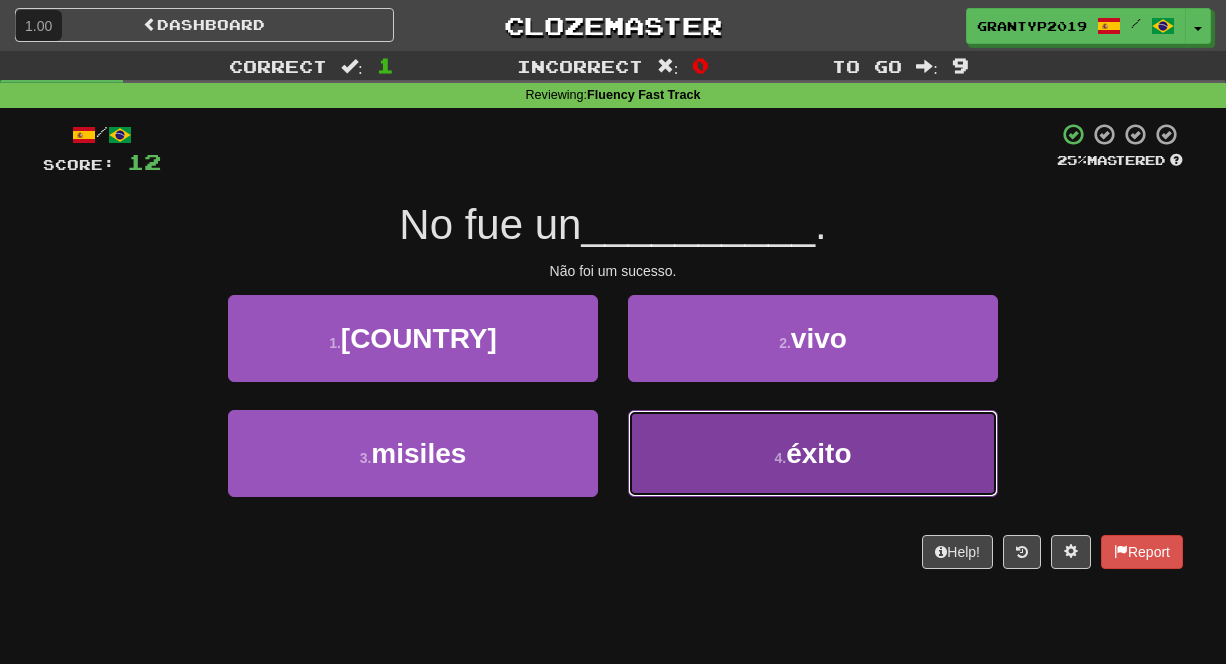click on "4 .  éxito" at bounding box center [813, 453] 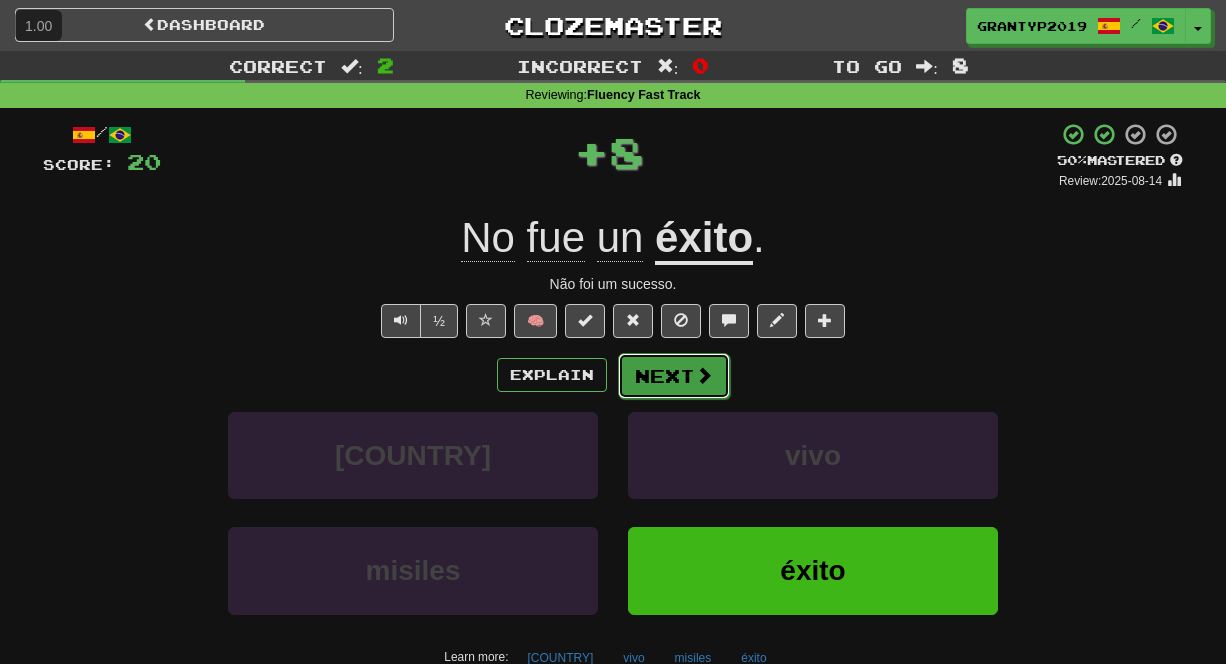 click on "Next" at bounding box center (674, 376) 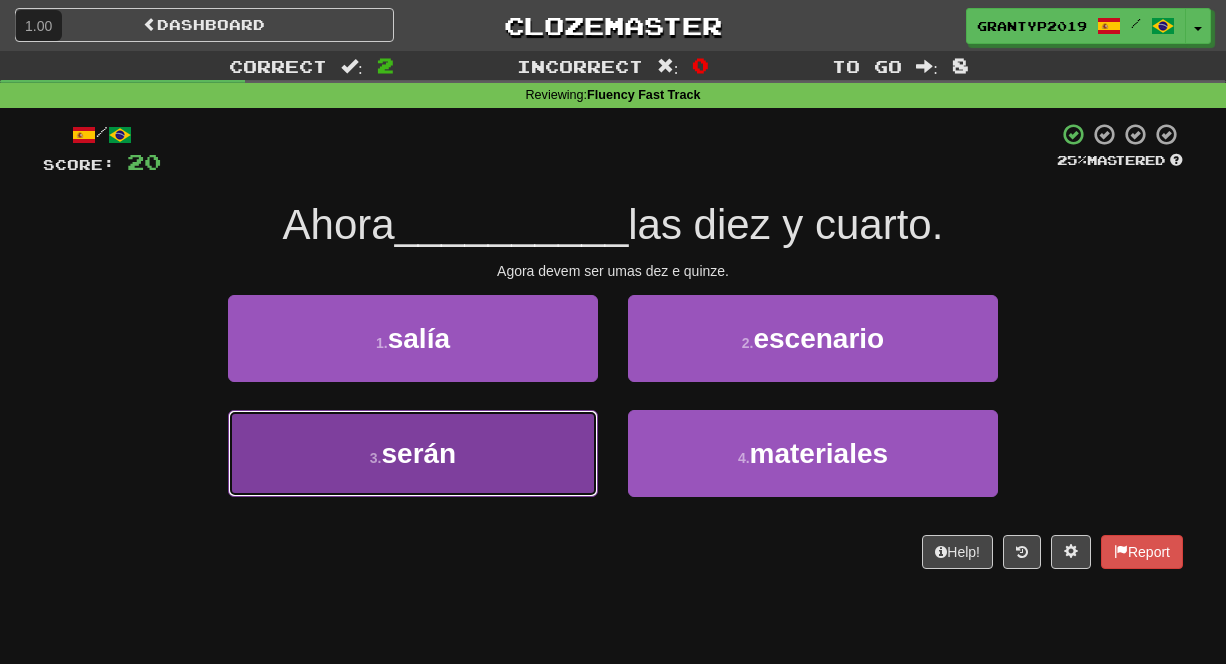click on "3 .  serán" at bounding box center [413, 453] 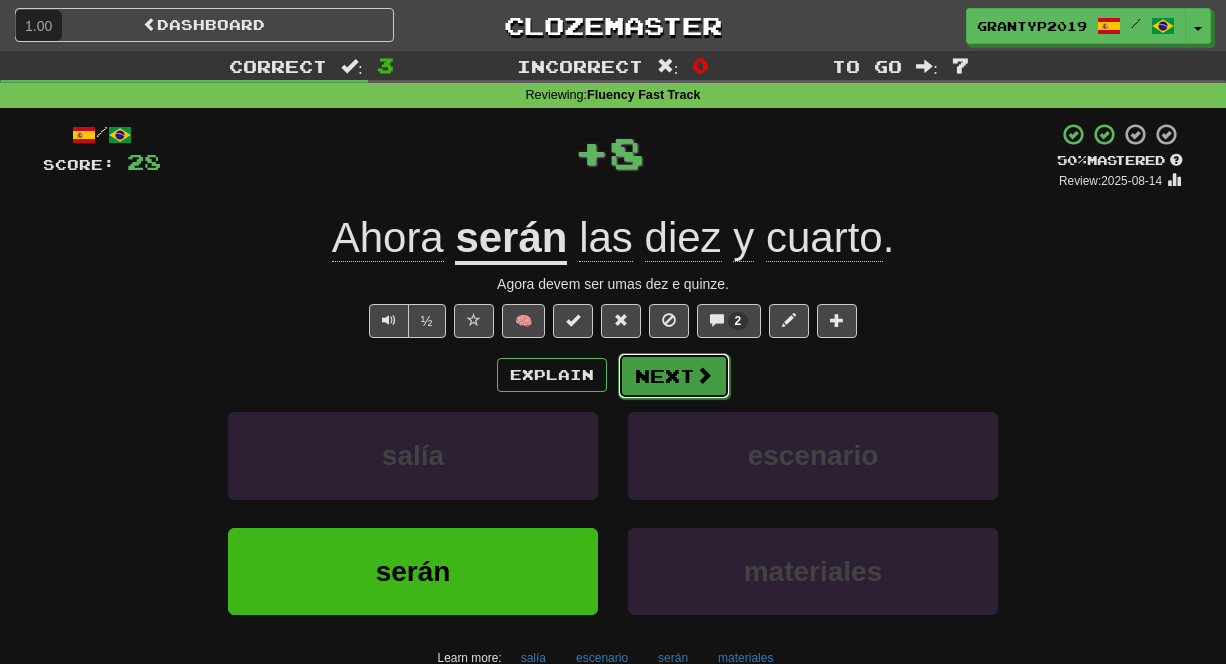 click on "Next" at bounding box center (674, 376) 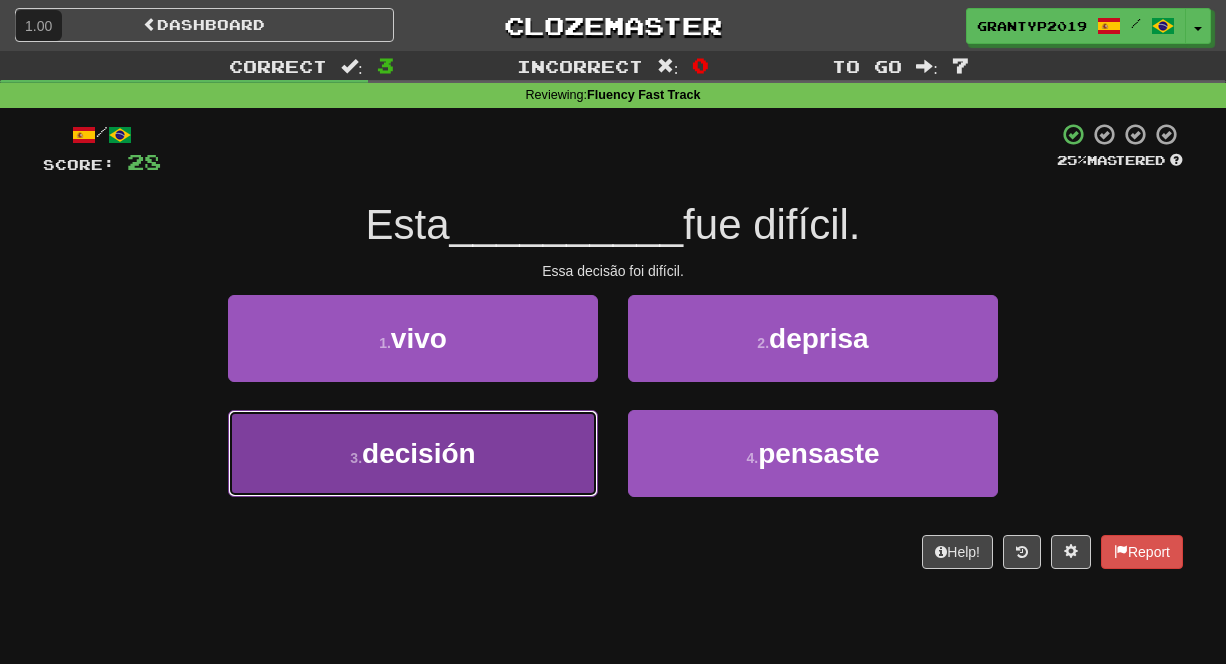 click on "3 .  decisión" at bounding box center (413, 453) 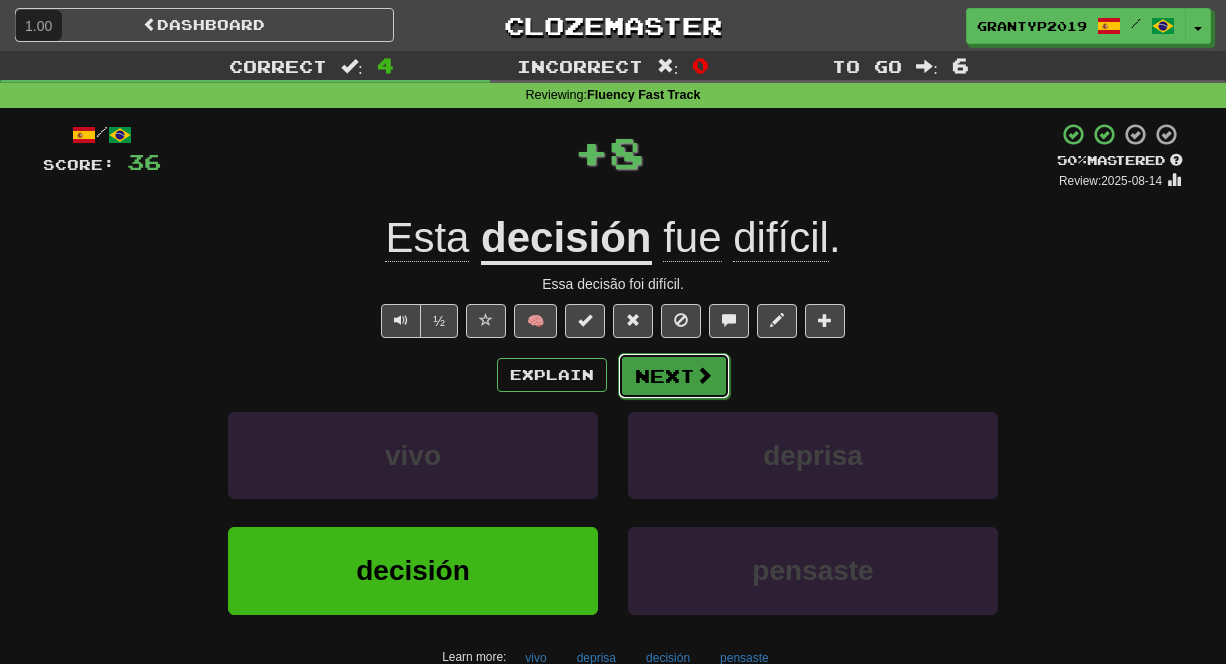 click on "Next" at bounding box center (674, 376) 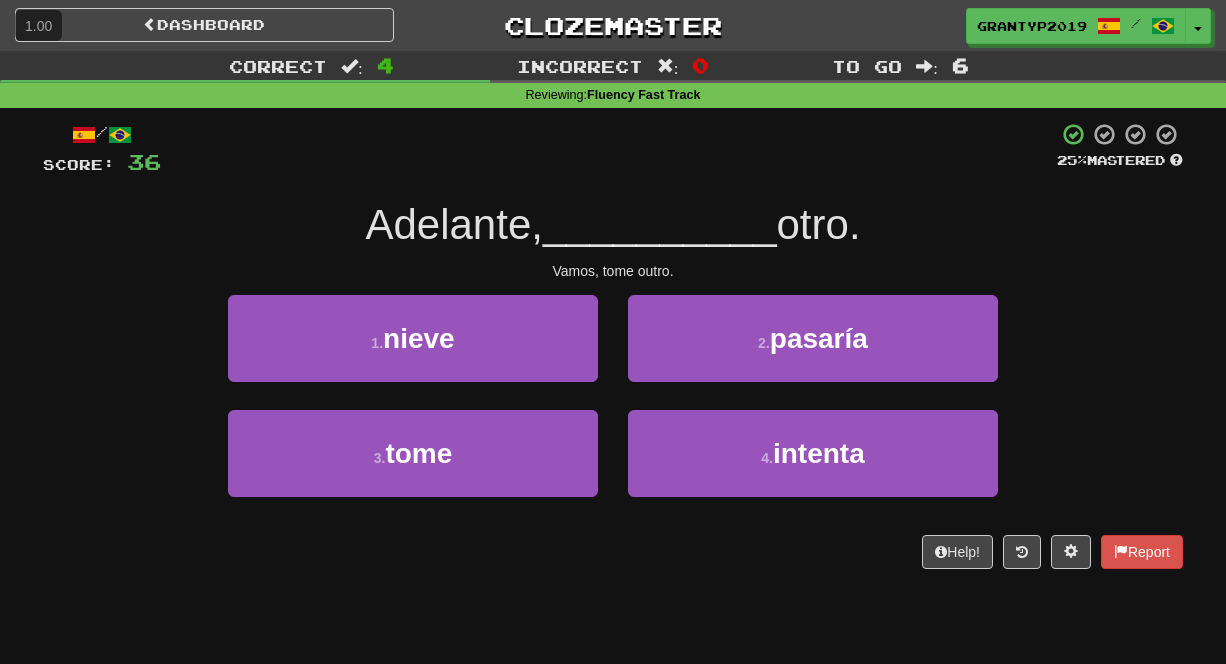click on "4 .  intenta" at bounding box center [813, 467] 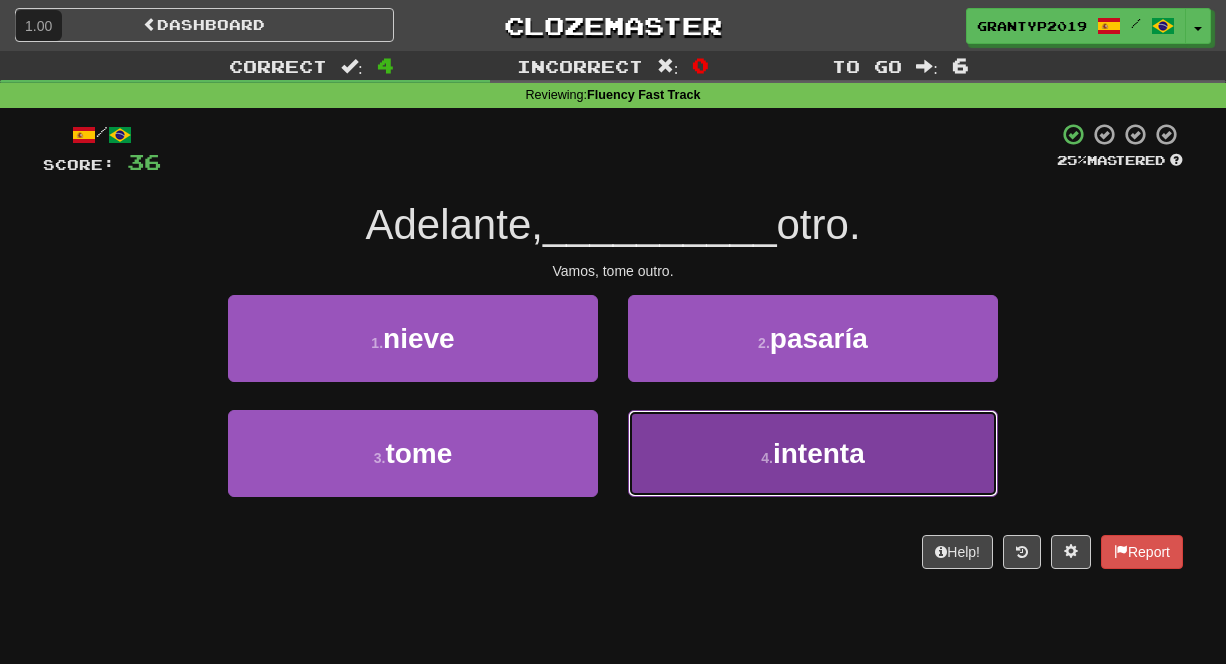 click on "4 .  intenta" at bounding box center [813, 453] 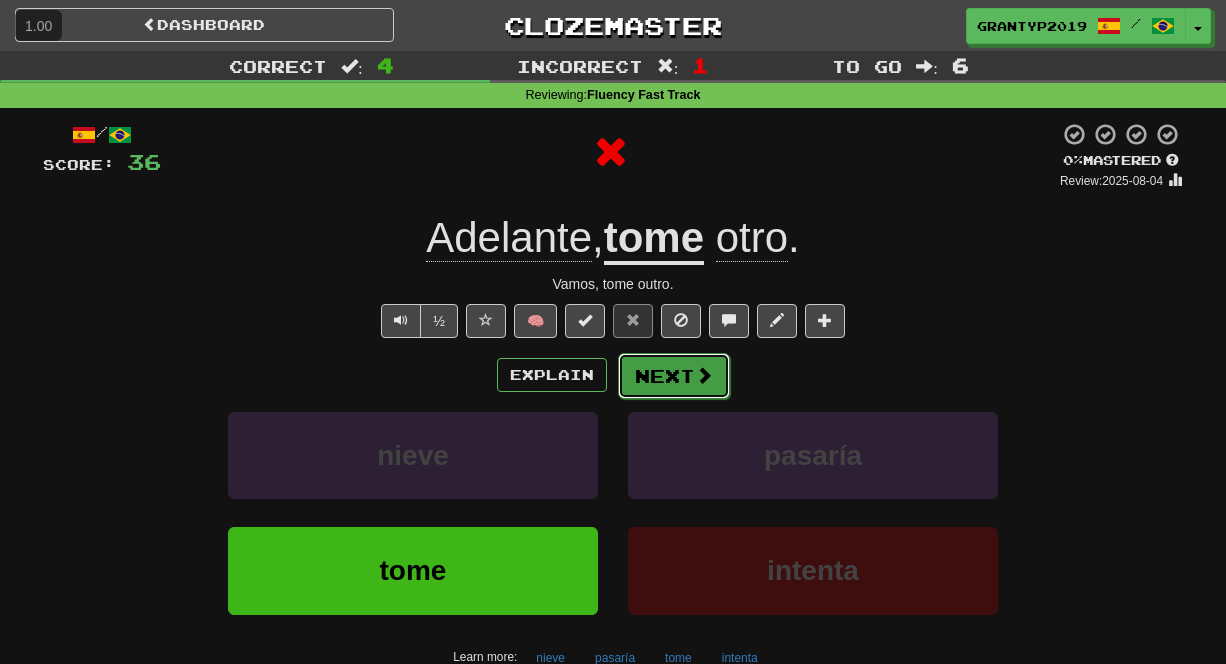click on "Next" at bounding box center (674, 376) 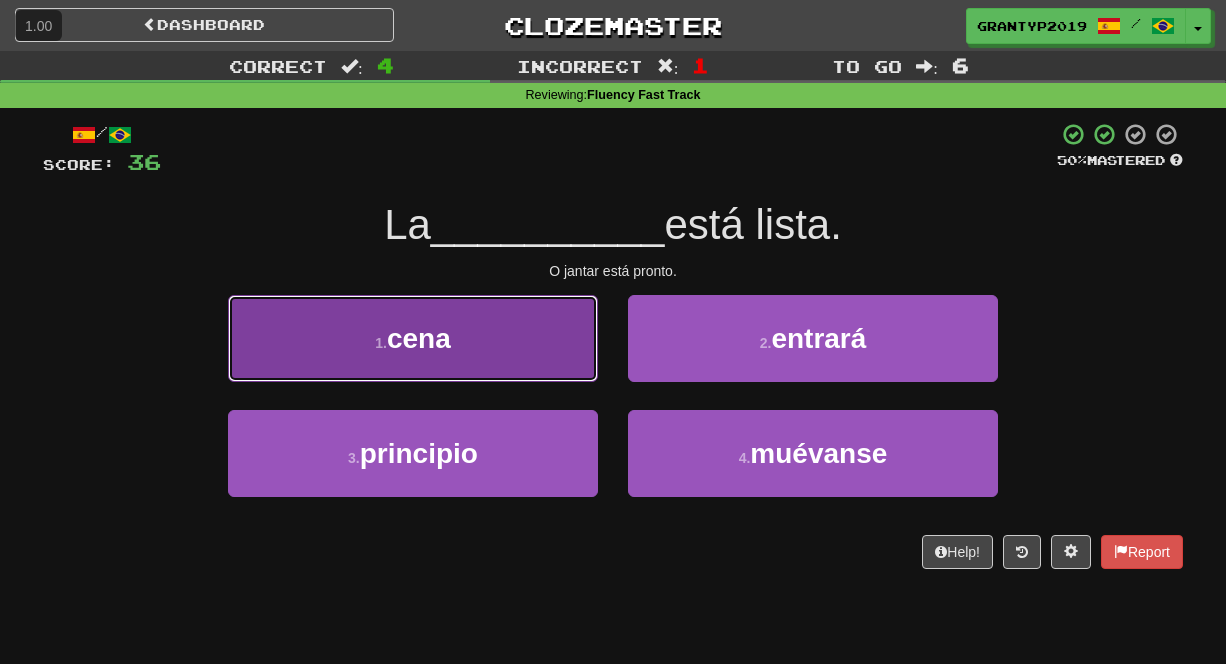 click on "1 .  cena" at bounding box center [413, 338] 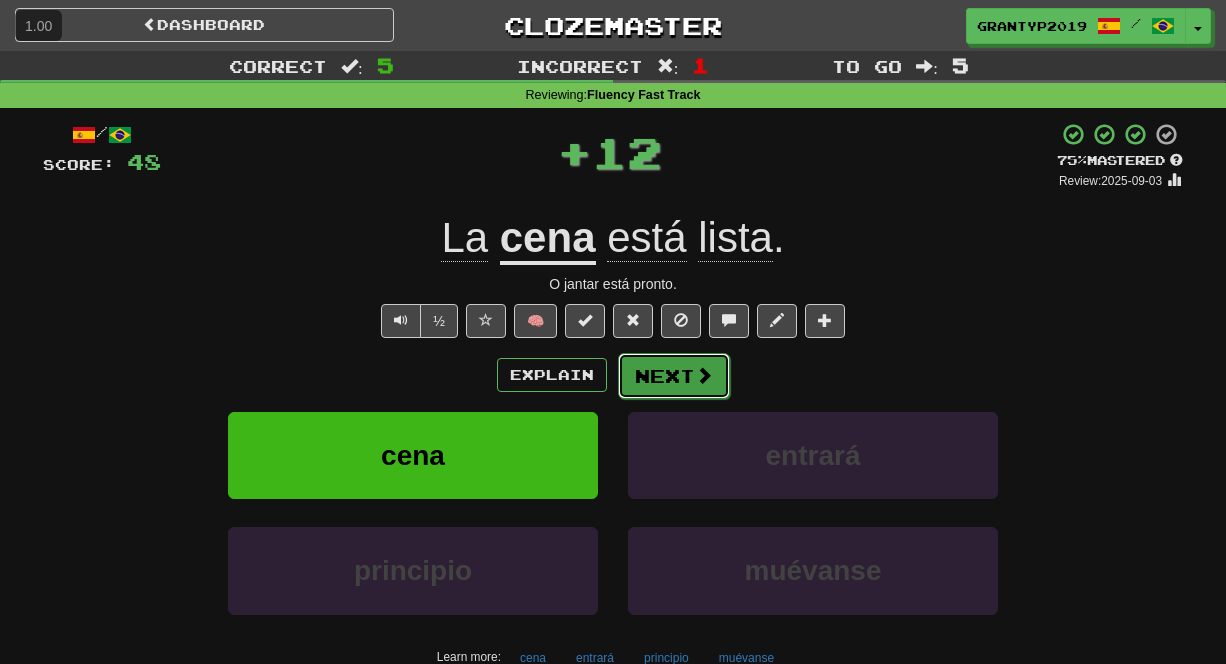 click on "Next" at bounding box center (674, 376) 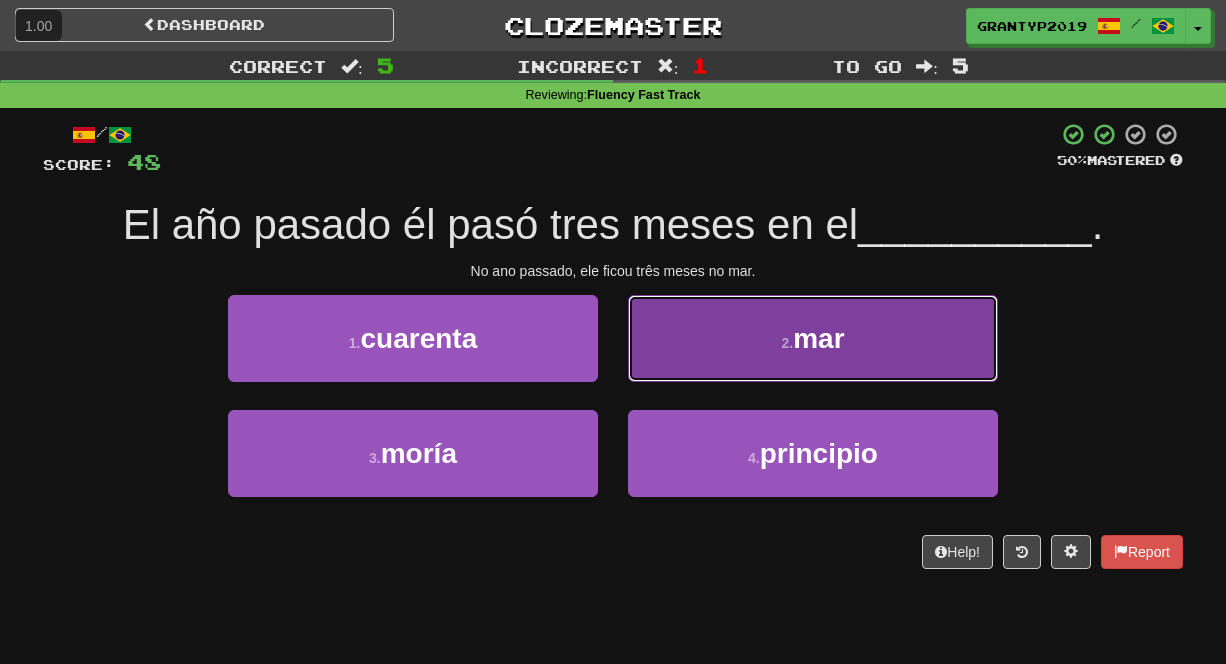 click on "2 .  mar" at bounding box center (813, 338) 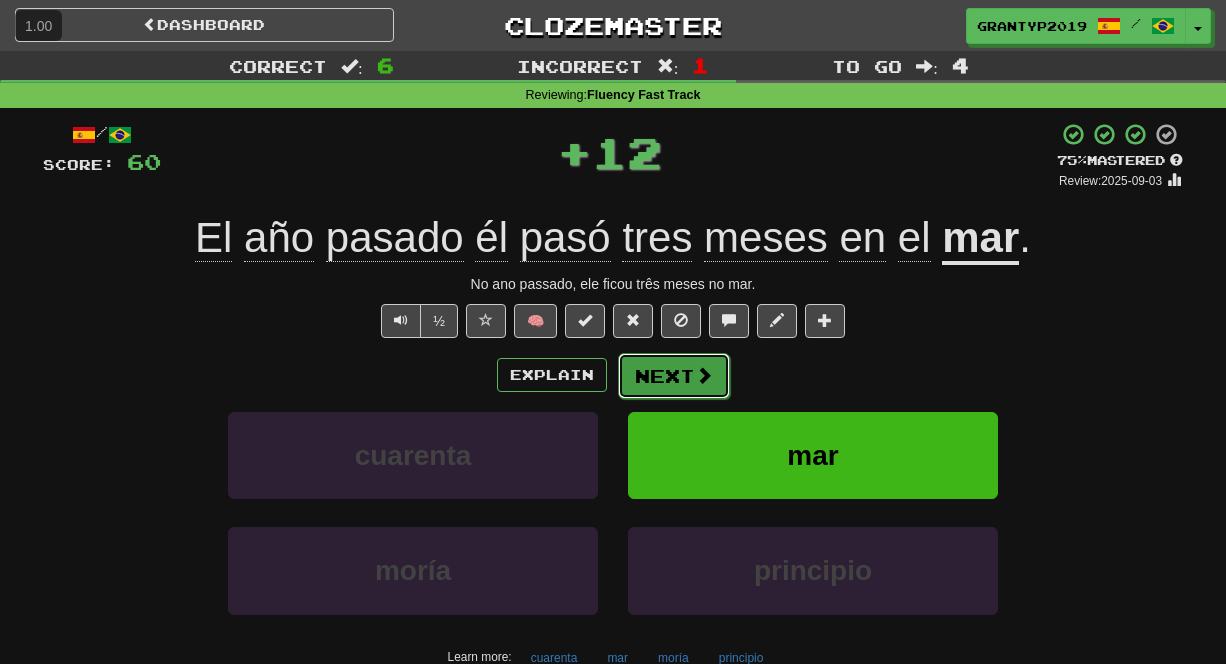 click at bounding box center (704, 375) 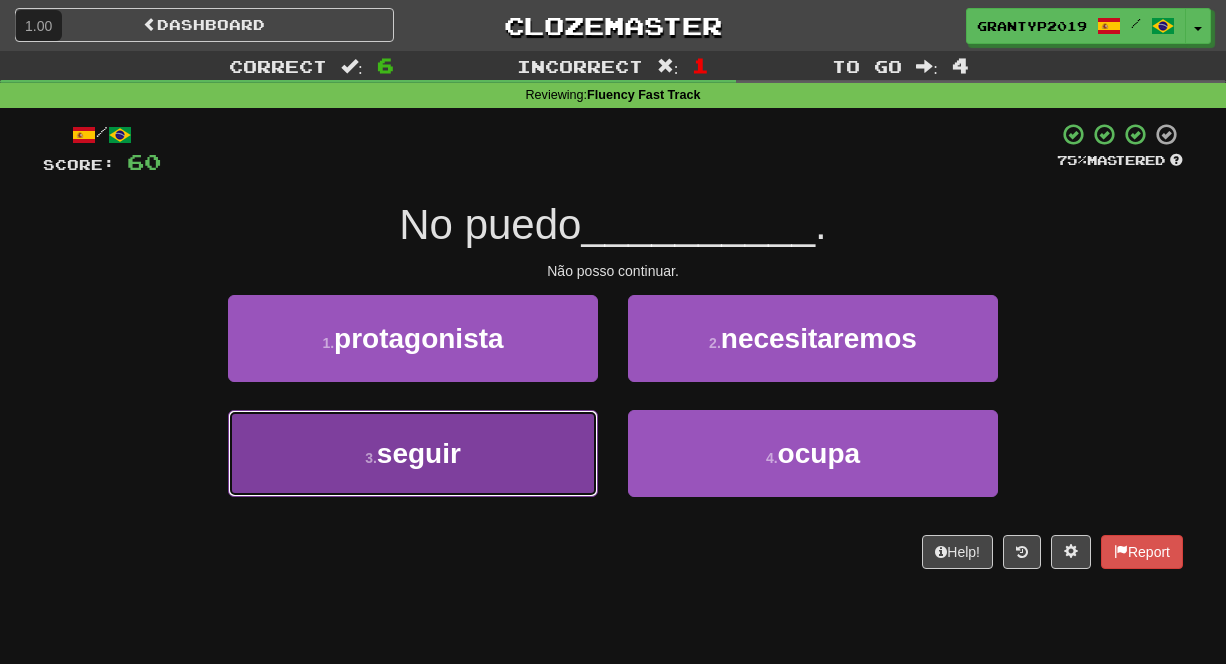 click on "3 .  seguir" at bounding box center (413, 453) 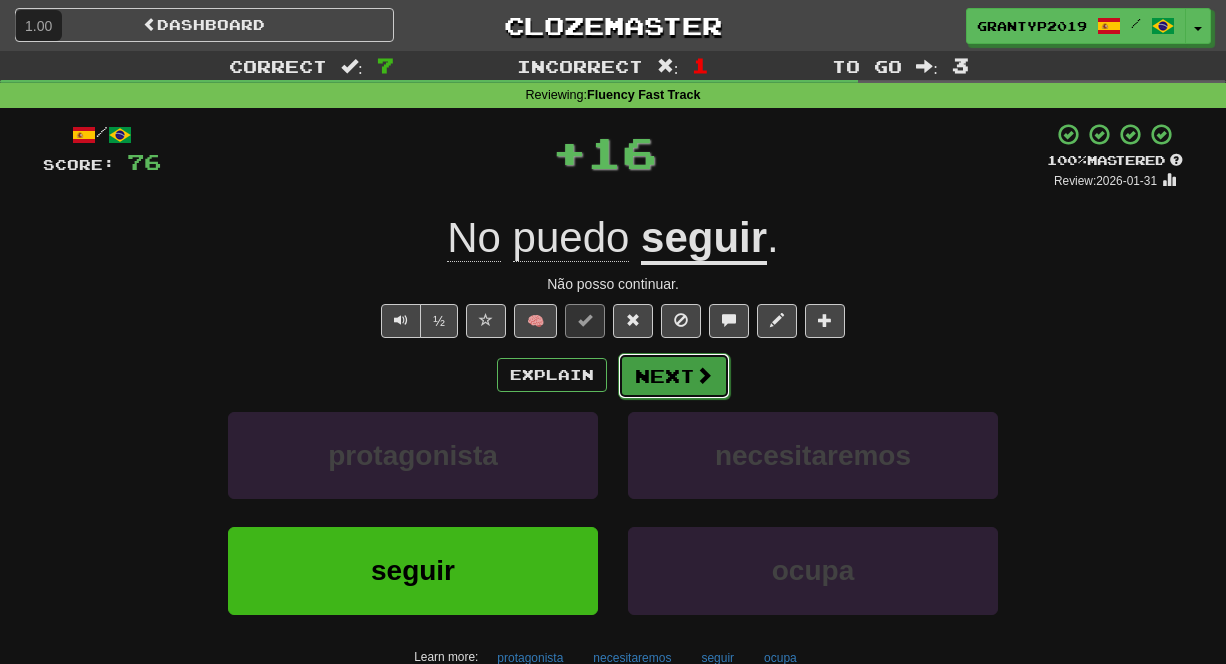 click at bounding box center [704, 375] 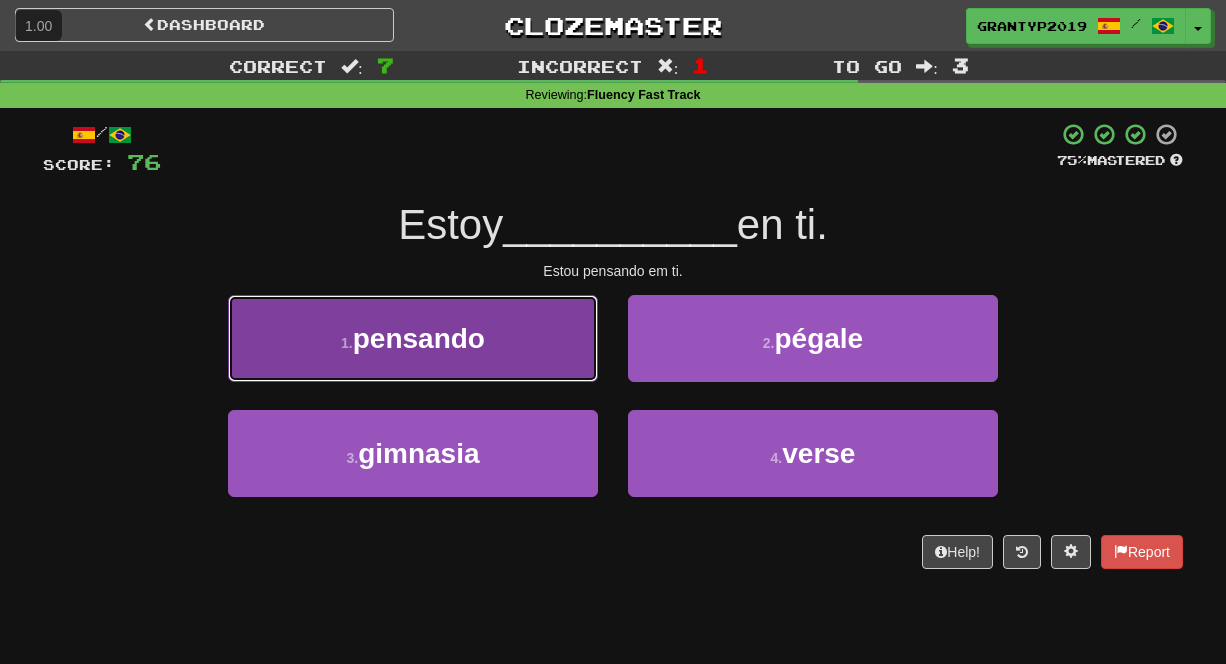 click on "1 .  pensando" at bounding box center [413, 338] 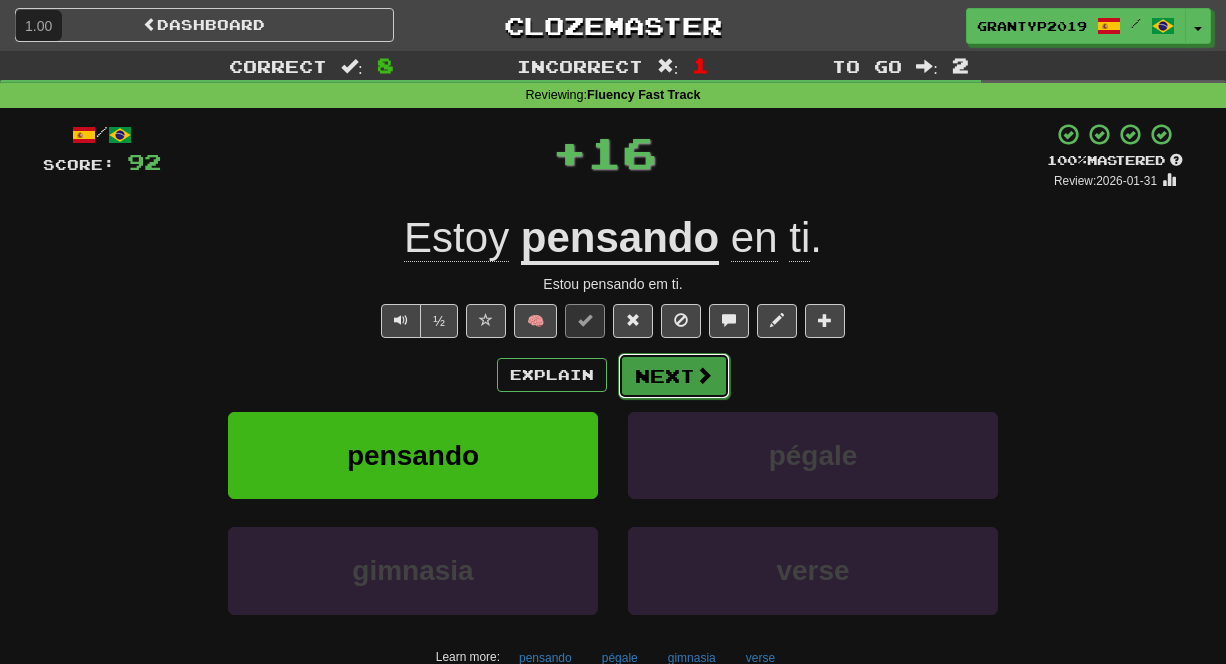 click on "Next" at bounding box center (674, 376) 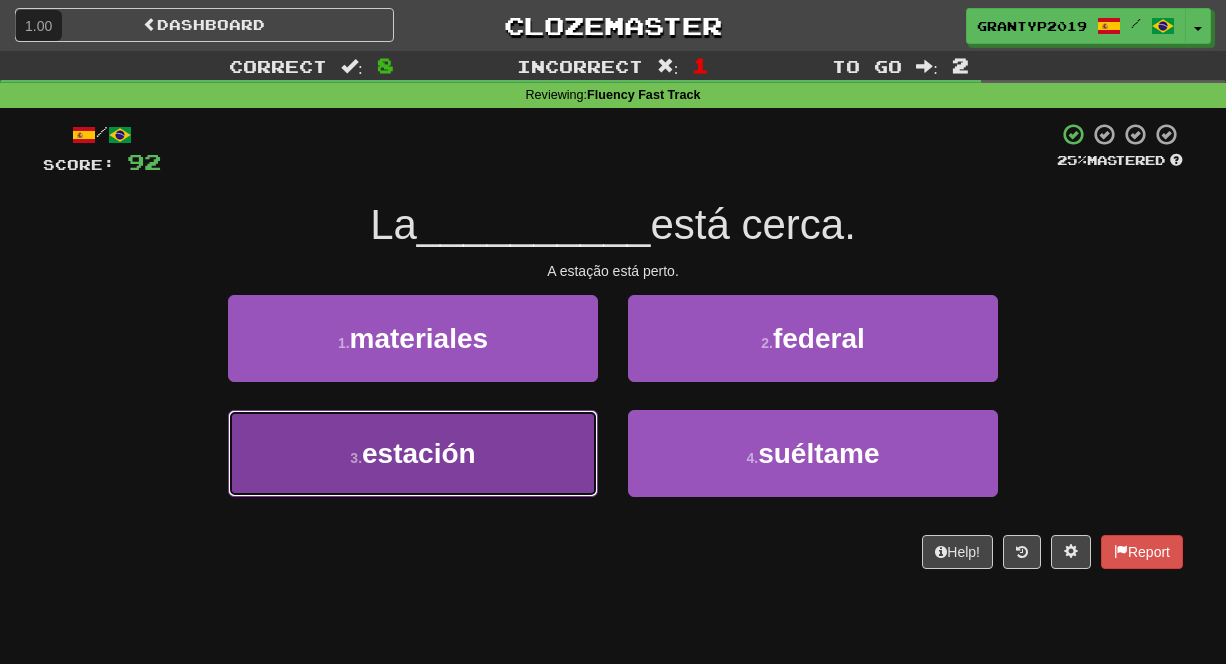 click on "3 .  estación" at bounding box center [413, 453] 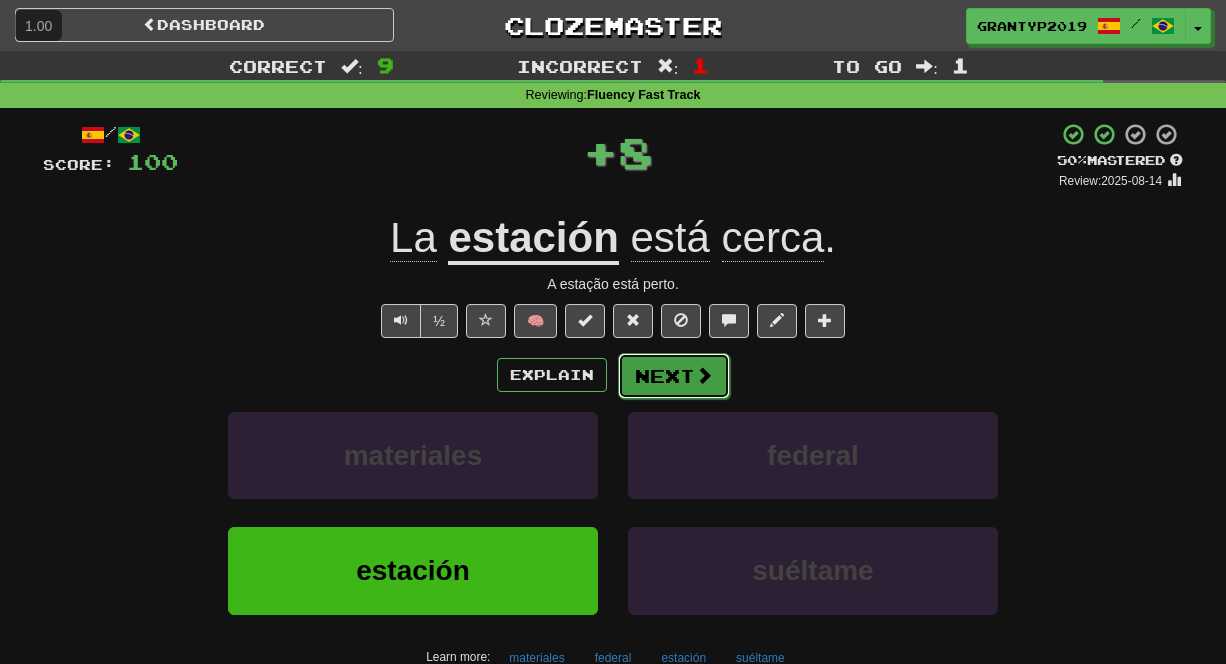 click on "Next" at bounding box center (674, 376) 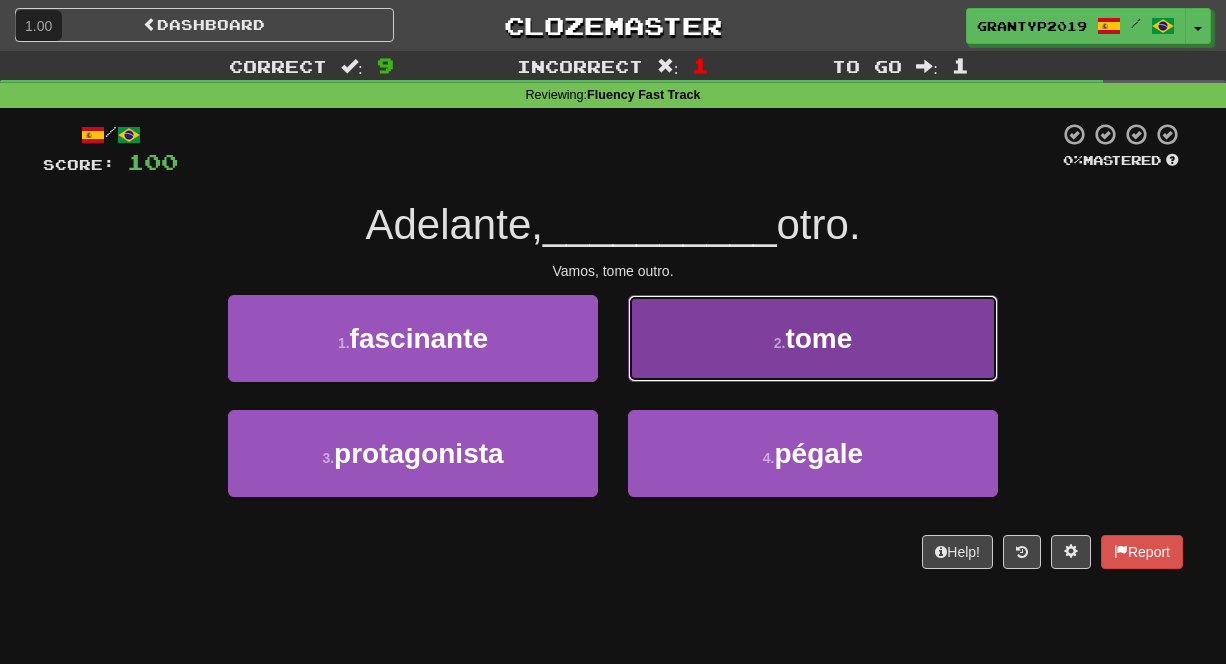 click on "2 .  tome" at bounding box center (813, 338) 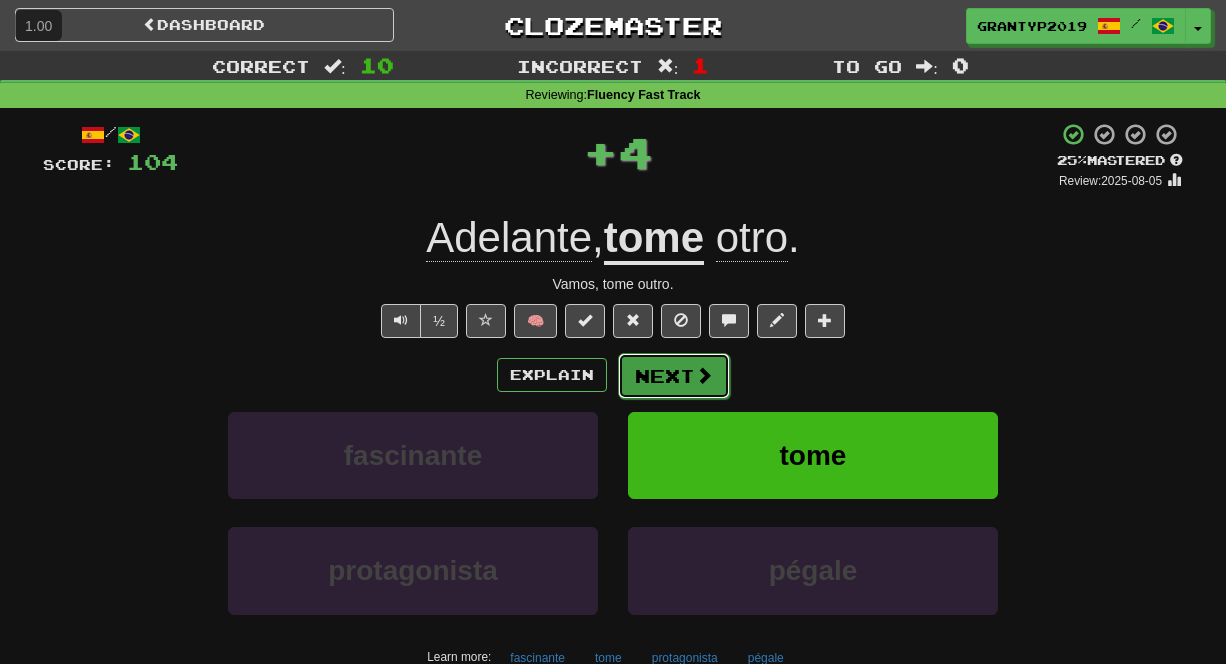 click on "Next" at bounding box center [674, 376] 